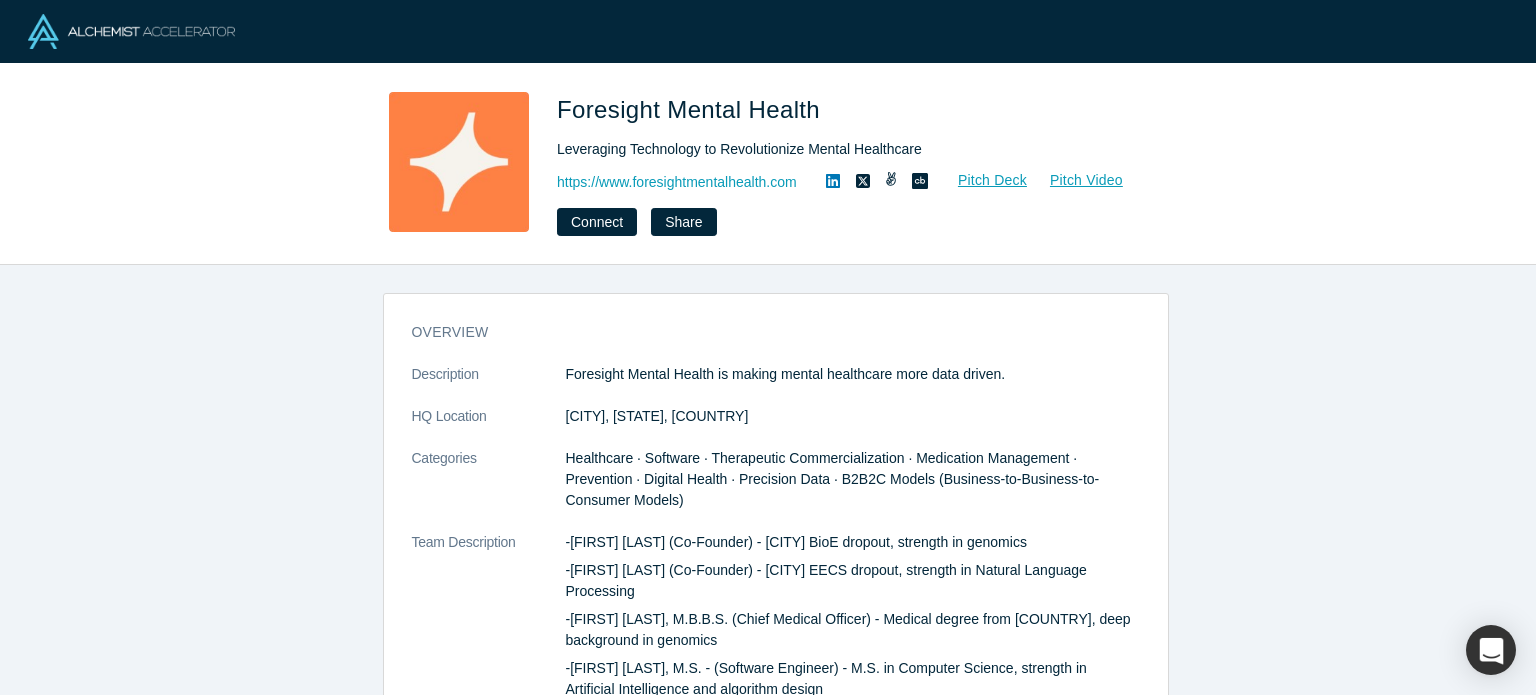 scroll, scrollTop: 0, scrollLeft: 0, axis: both 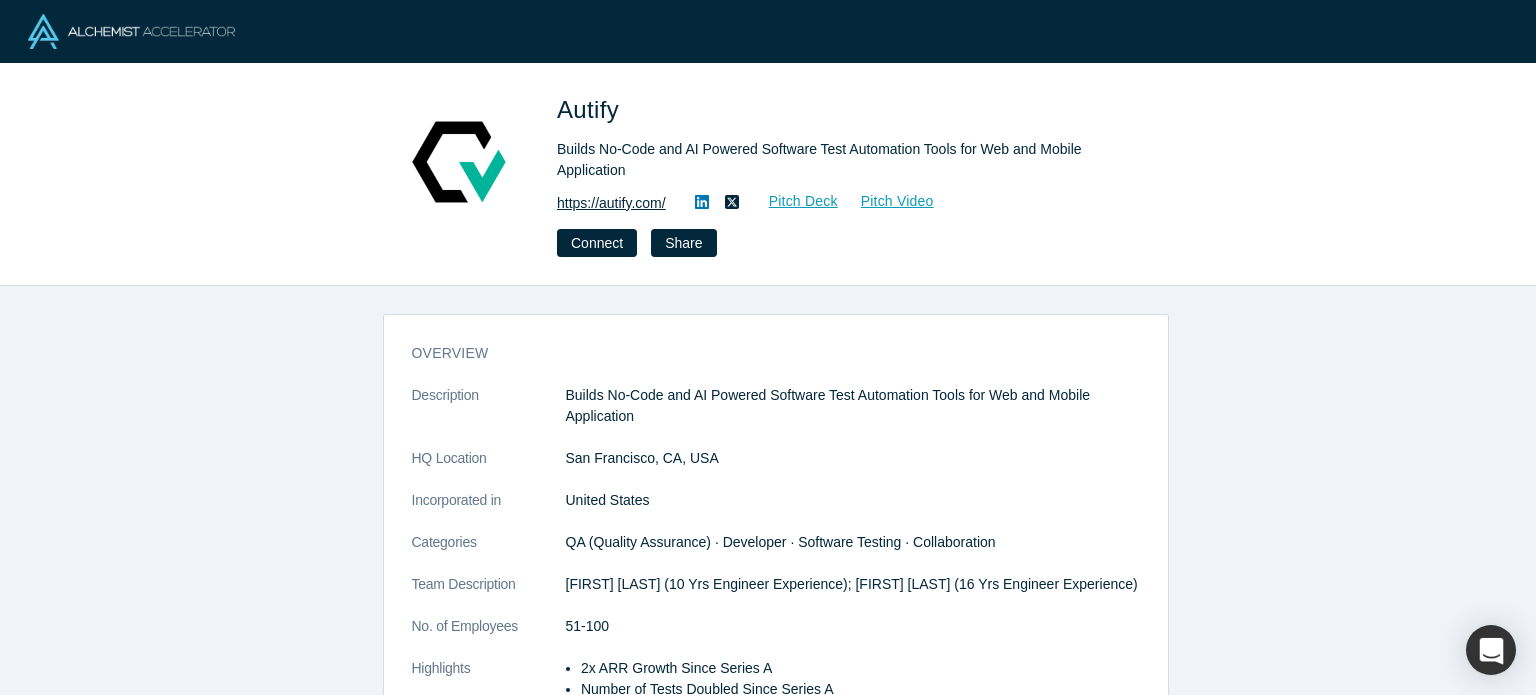 click on "https://autify.com/" at bounding box center [611, 203] 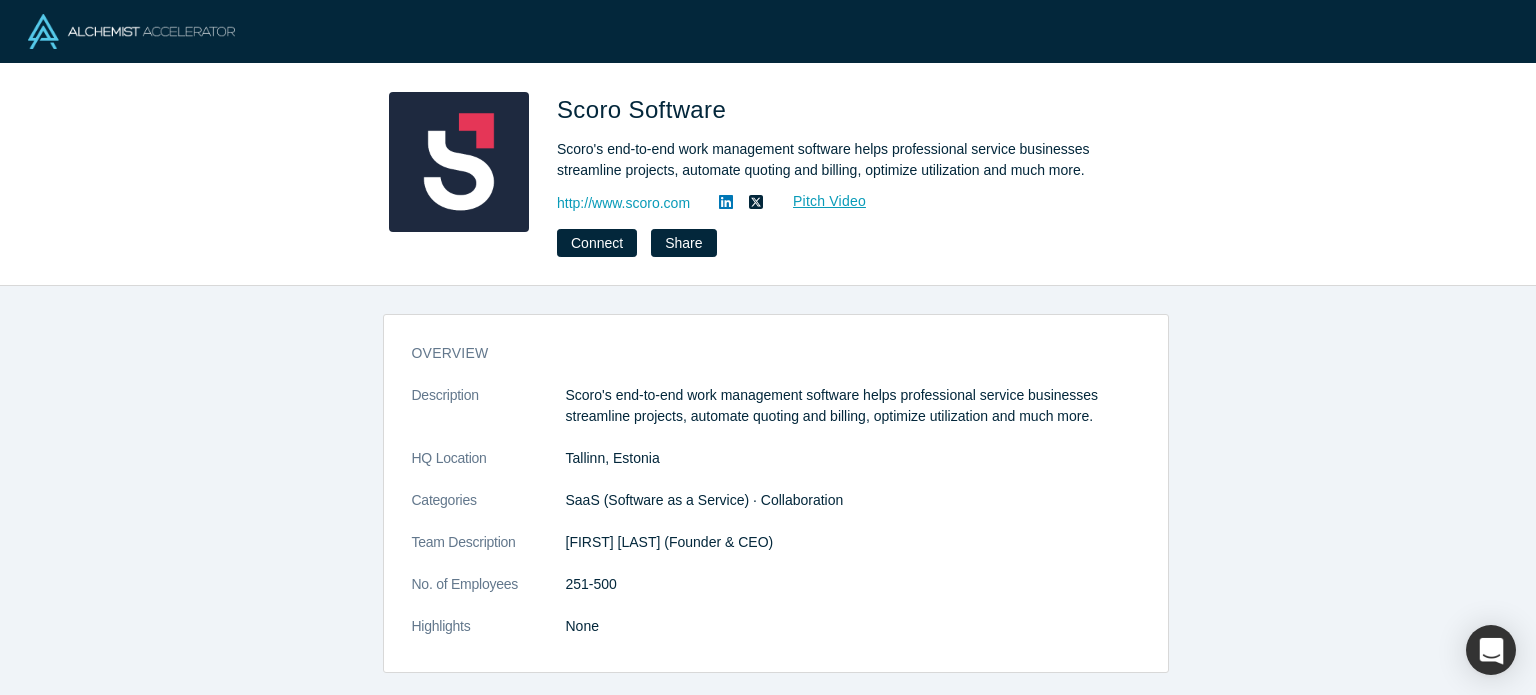 scroll, scrollTop: 0, scrollLeft: 0, axis: both 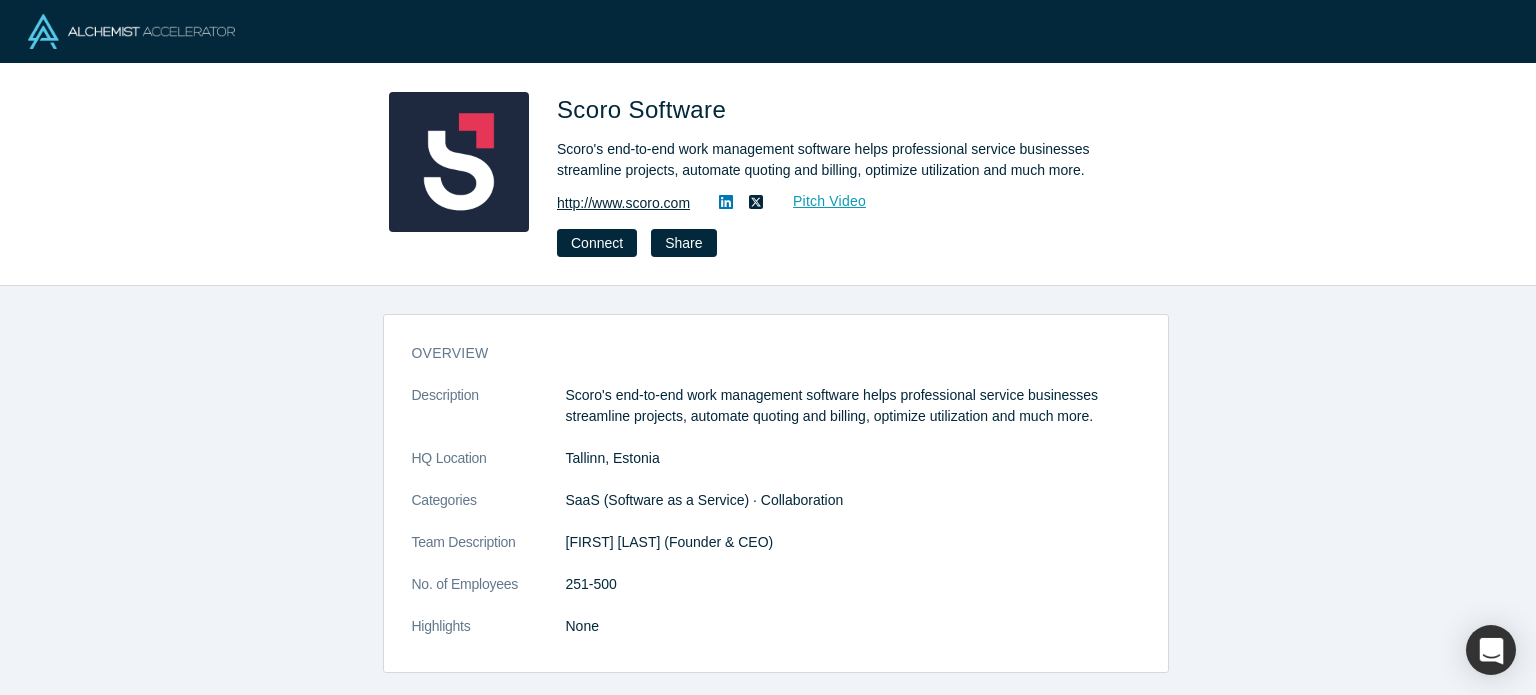 click on "http://www.scoro.com" at bounding box center (623, 203) 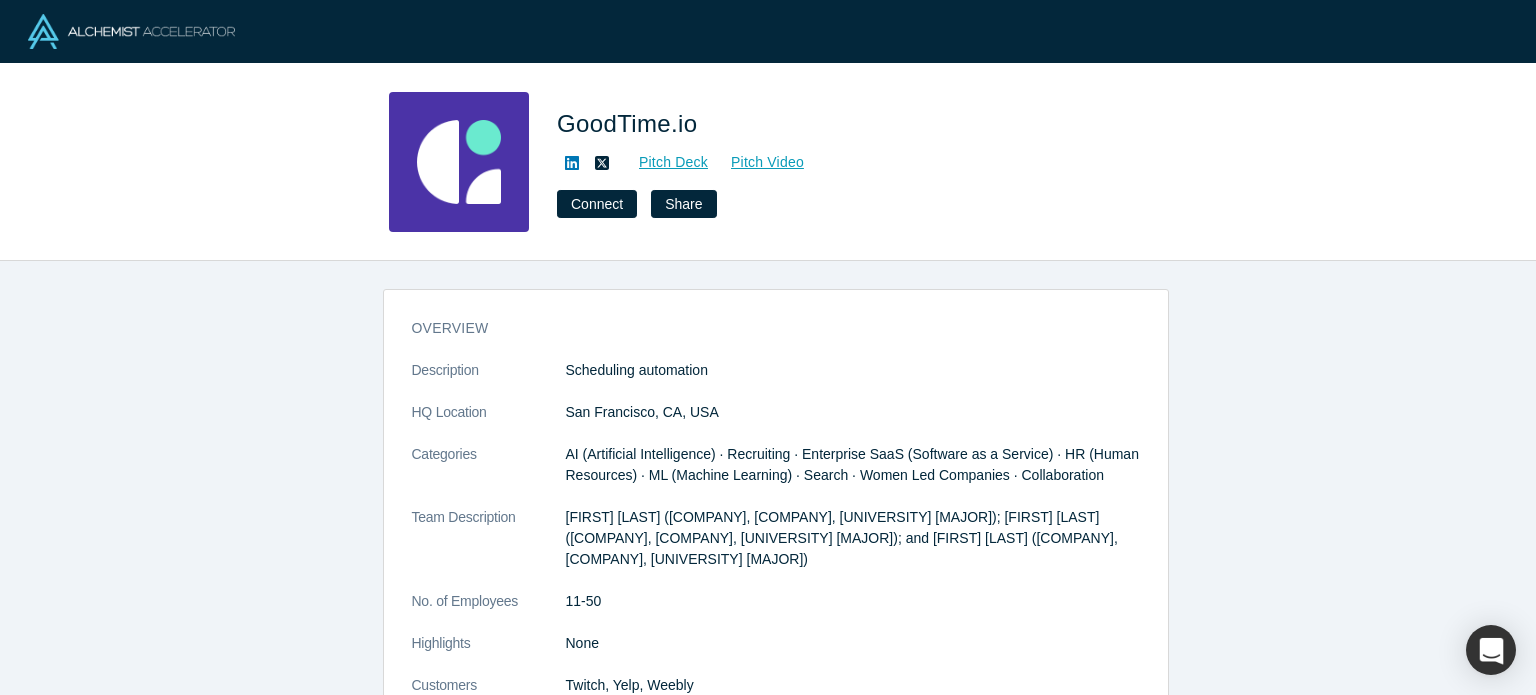 scroll, scrollTop: 0, scrollLeft: 0, axis: both 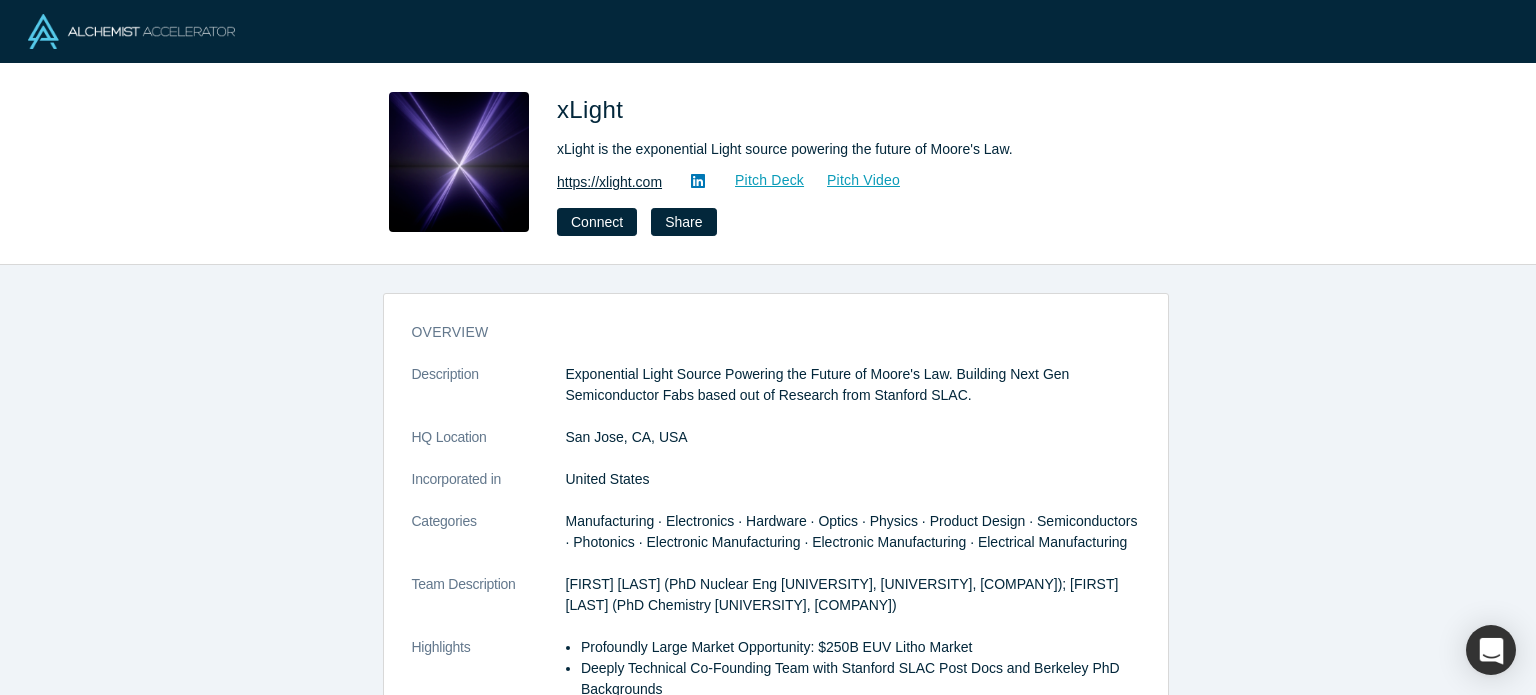 click on "https://xlight.com" at bounding box center [609, 182] 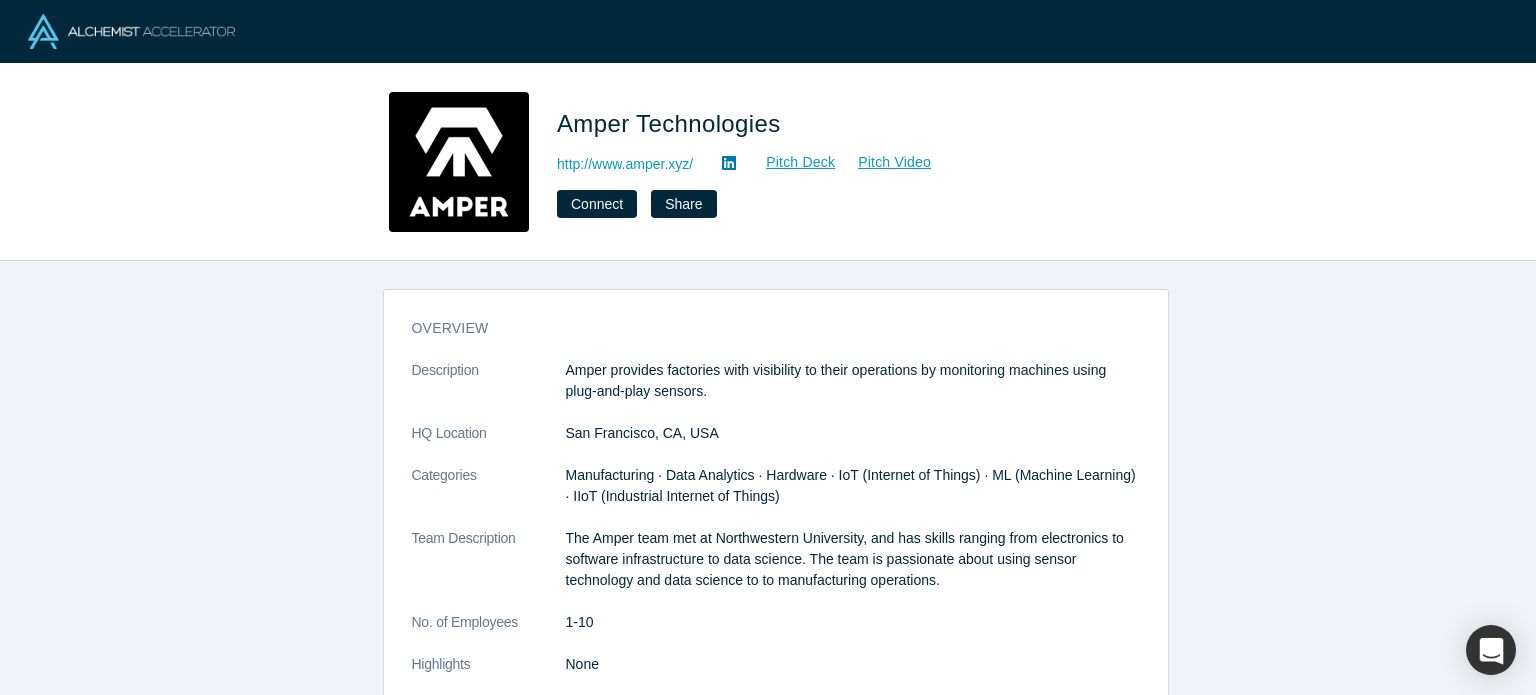 scroll, scrollTop: 0, scrollLeft: 0, axis: both 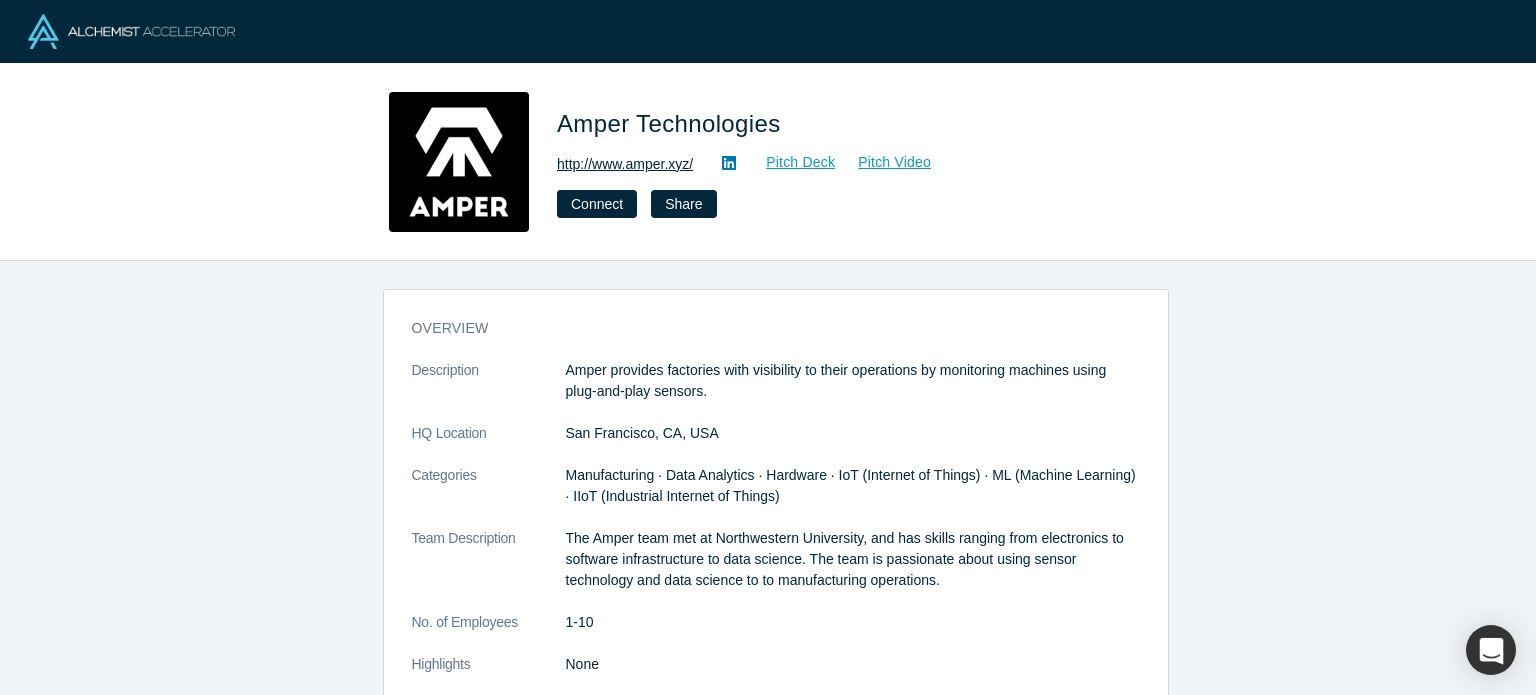 click on "http://www.amper.xyz/" at bounding box center [625, 164] 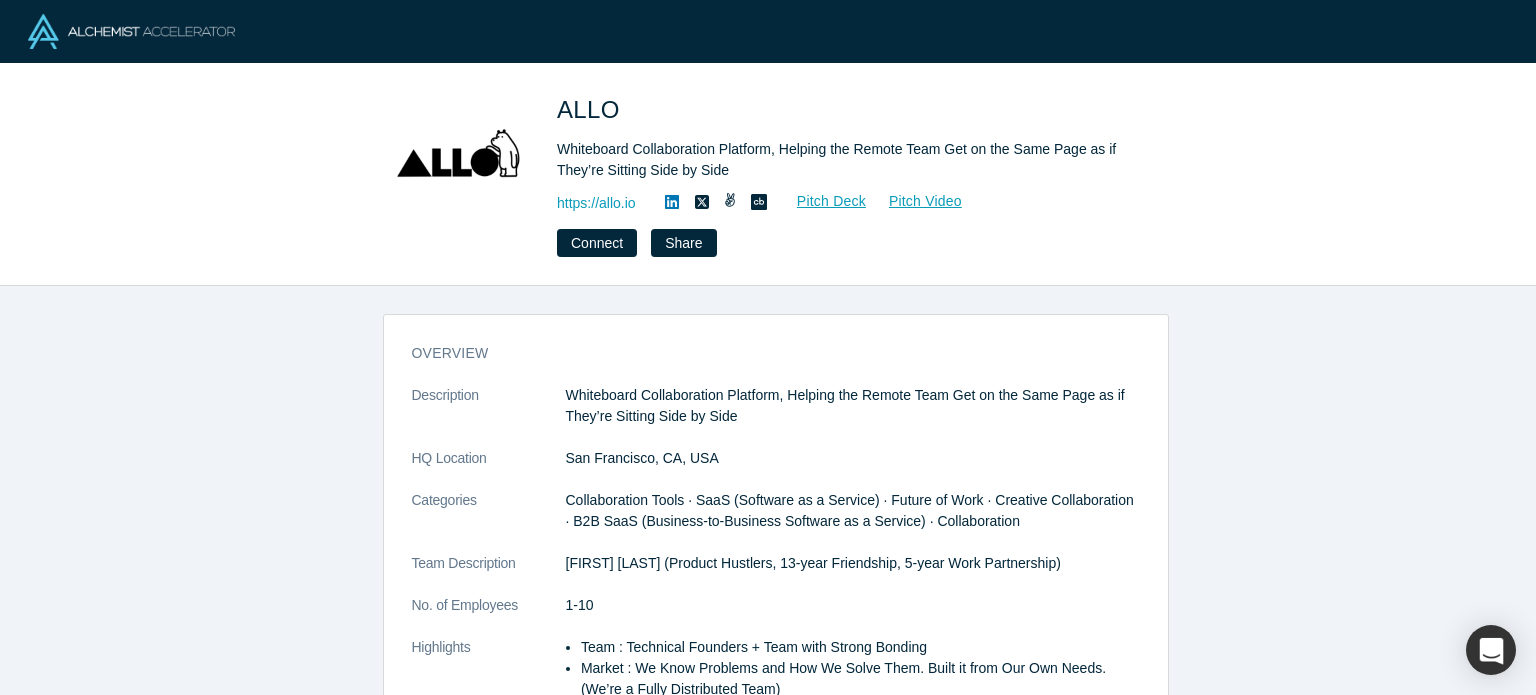 scroll, scrollTop: 0, scrollLeft: 0, axis: both 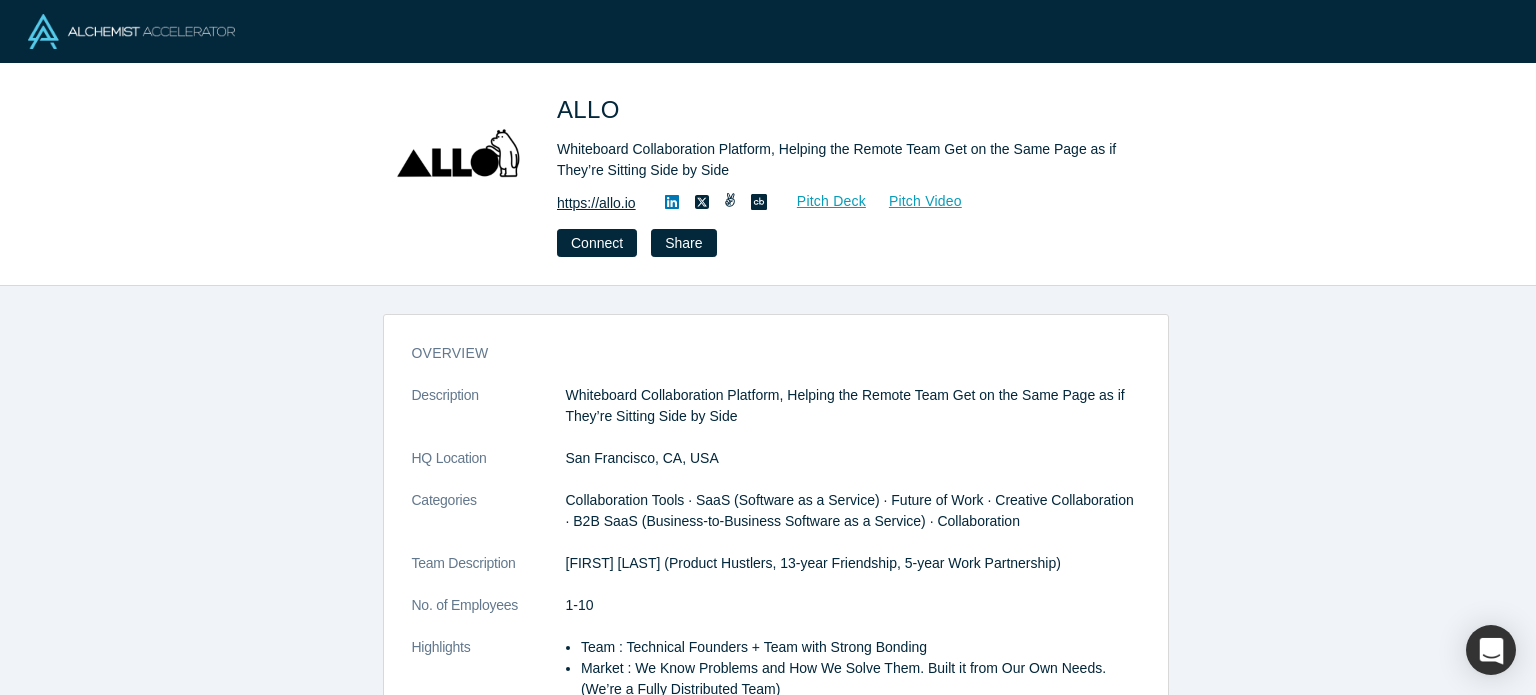 click on "https://allo.io" at bounding box center [596, 203] 